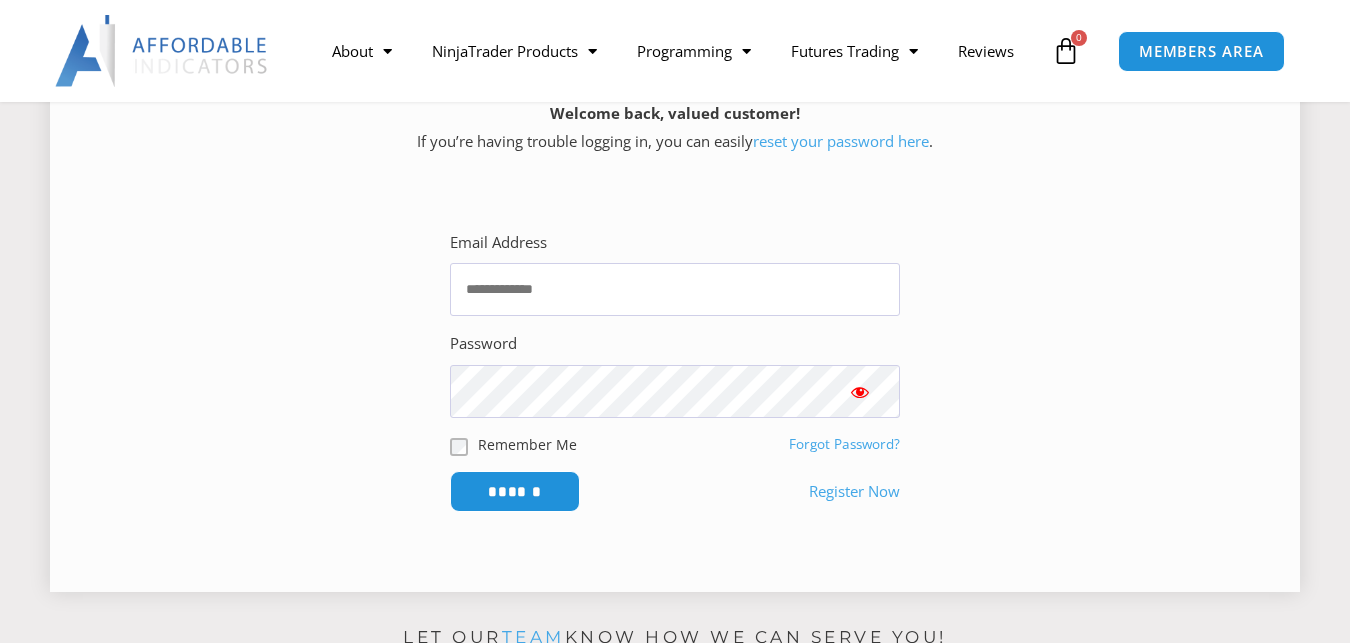 scroll, scrollTop: 306, scrollLeft: 0, axis: vertical 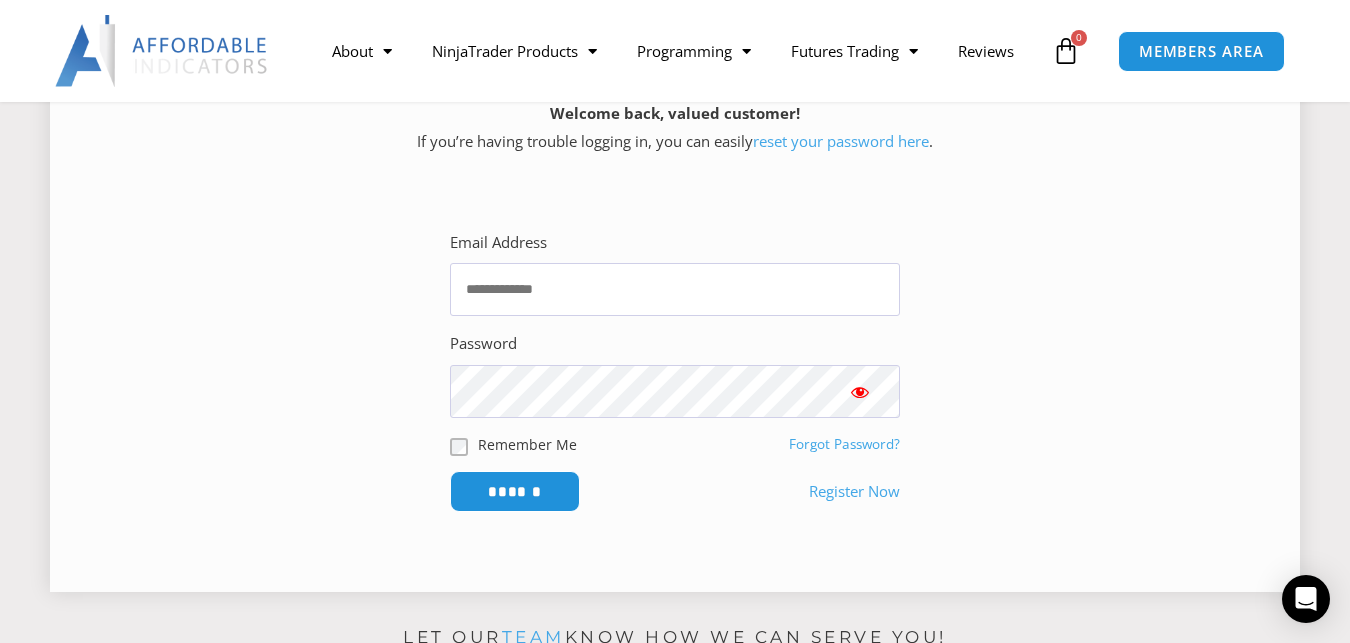 click on "Forgot Password?" at bounding box center [844, 444] 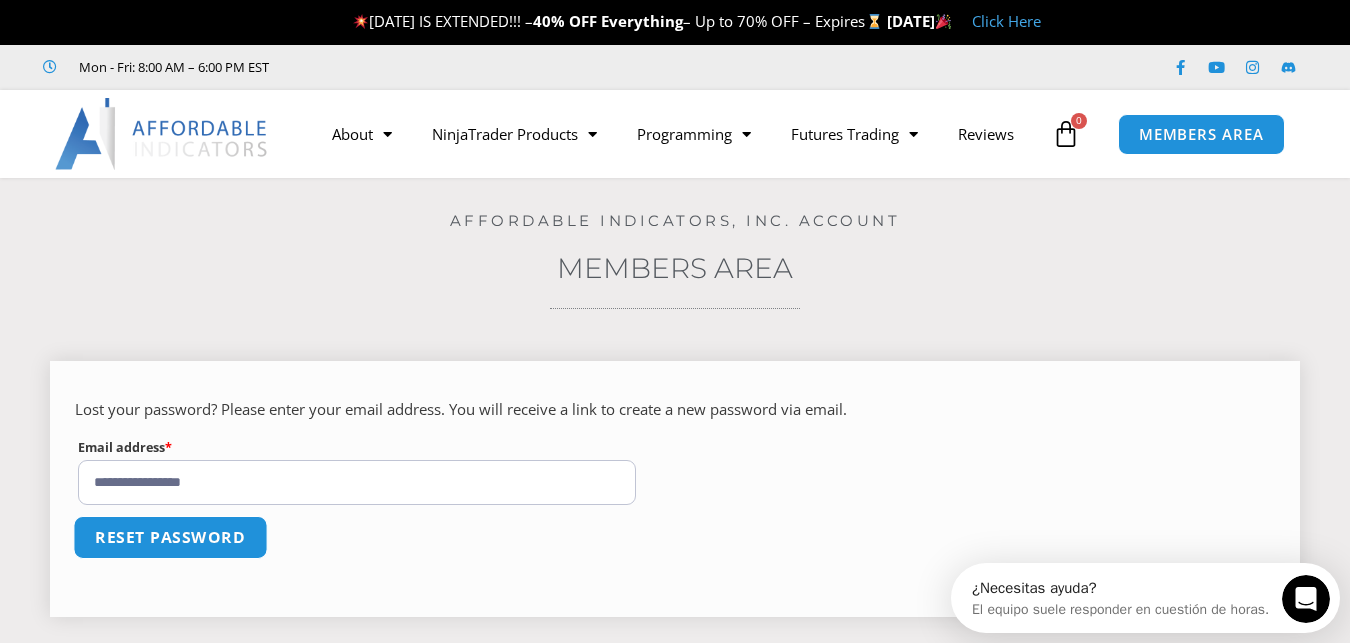 scroll, scrollTop: 0, scrollLeft: 0, axis: both 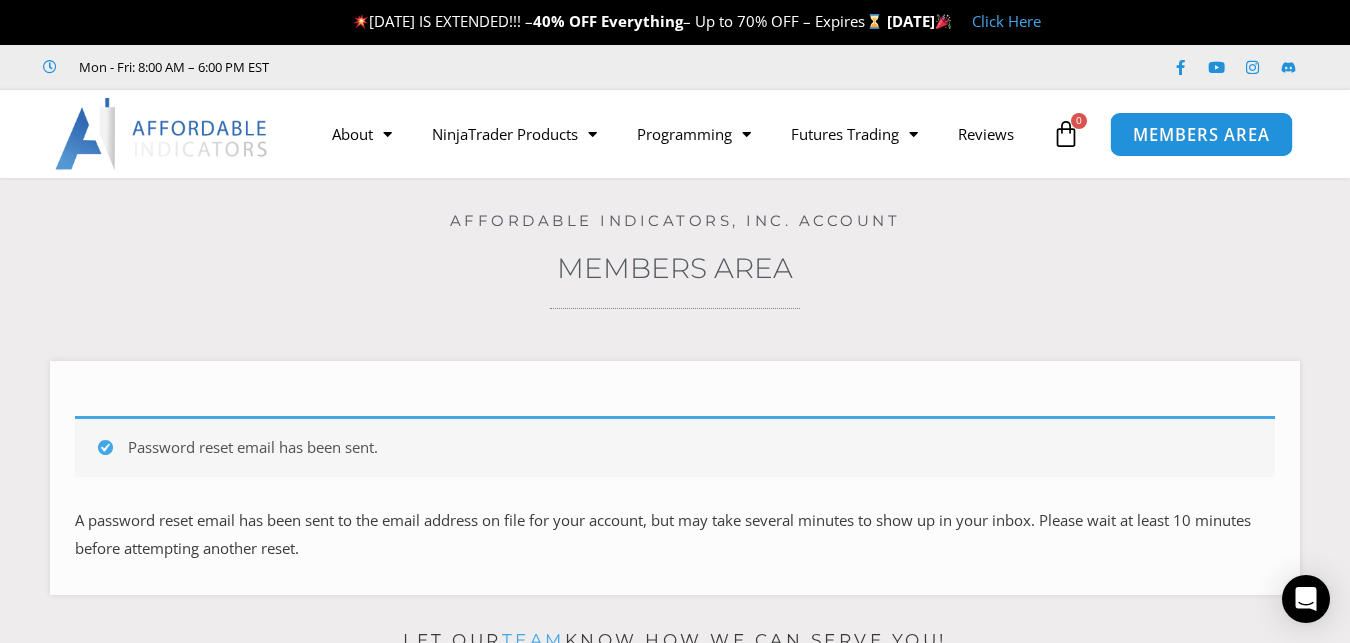 click on "MEMBERS AREA" at bounding box center (1200, 134) 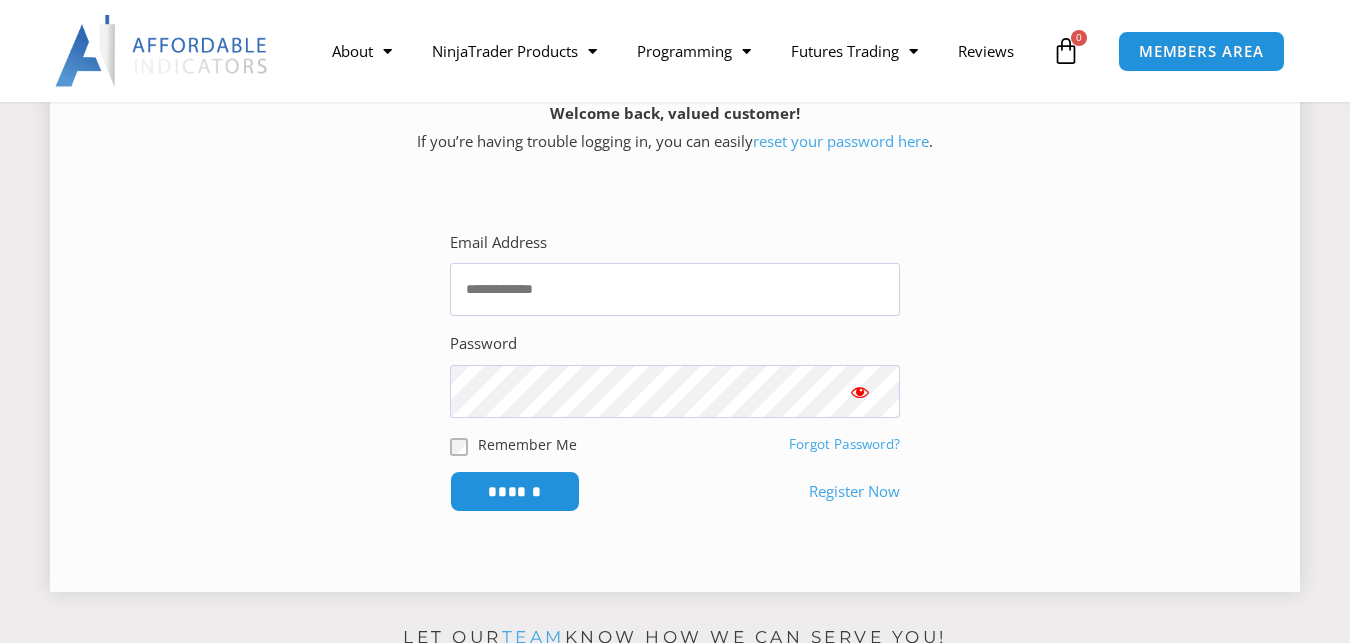 scroll, scrollTop: 306, scrollLeft: 0, axis: vertical 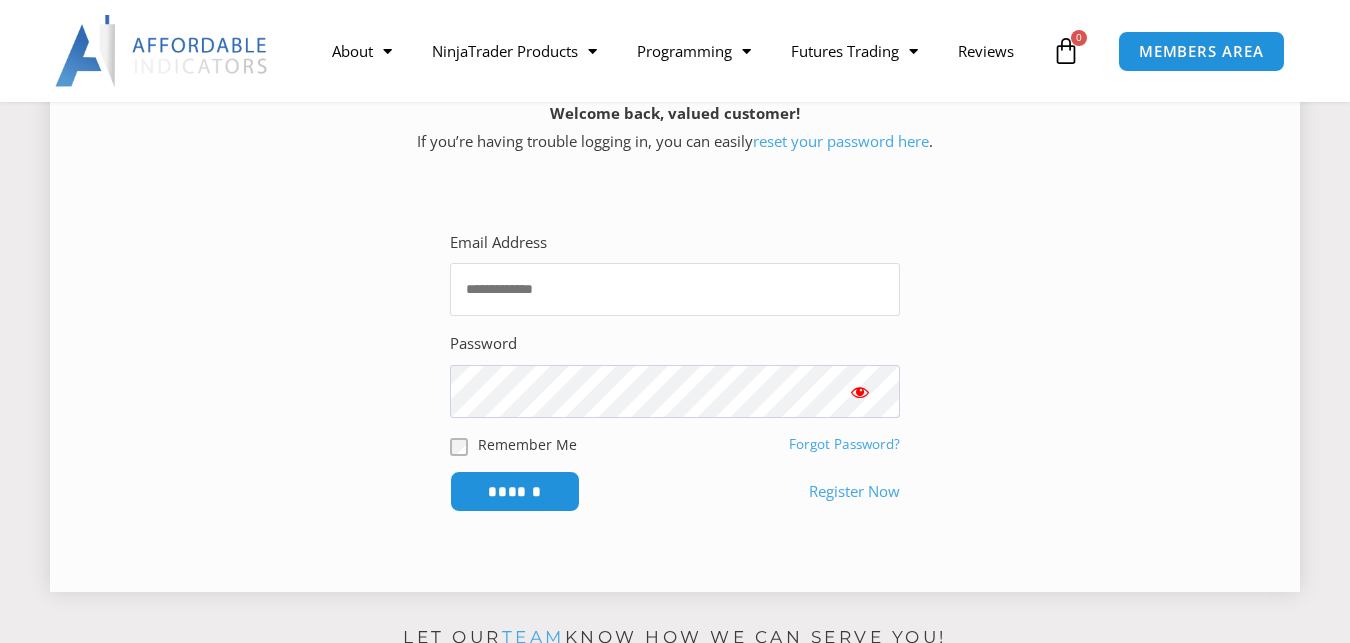 click on "Email Address" at bounding box center [675, 289] 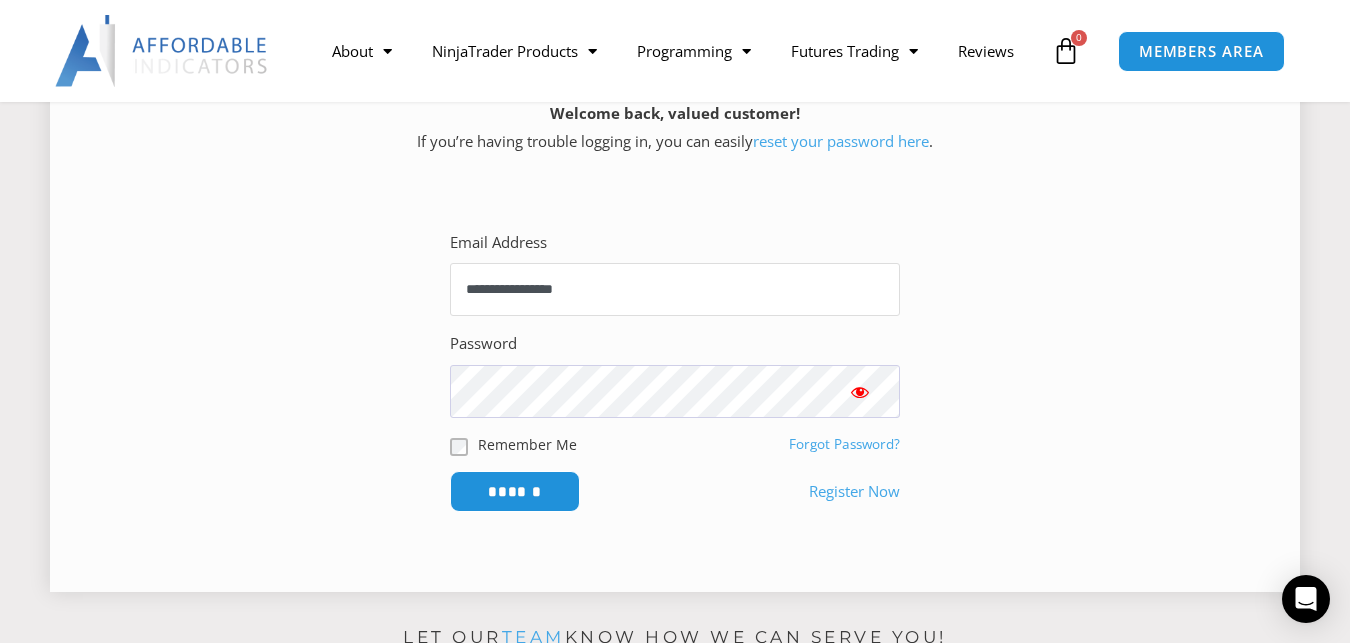 type on "**********" 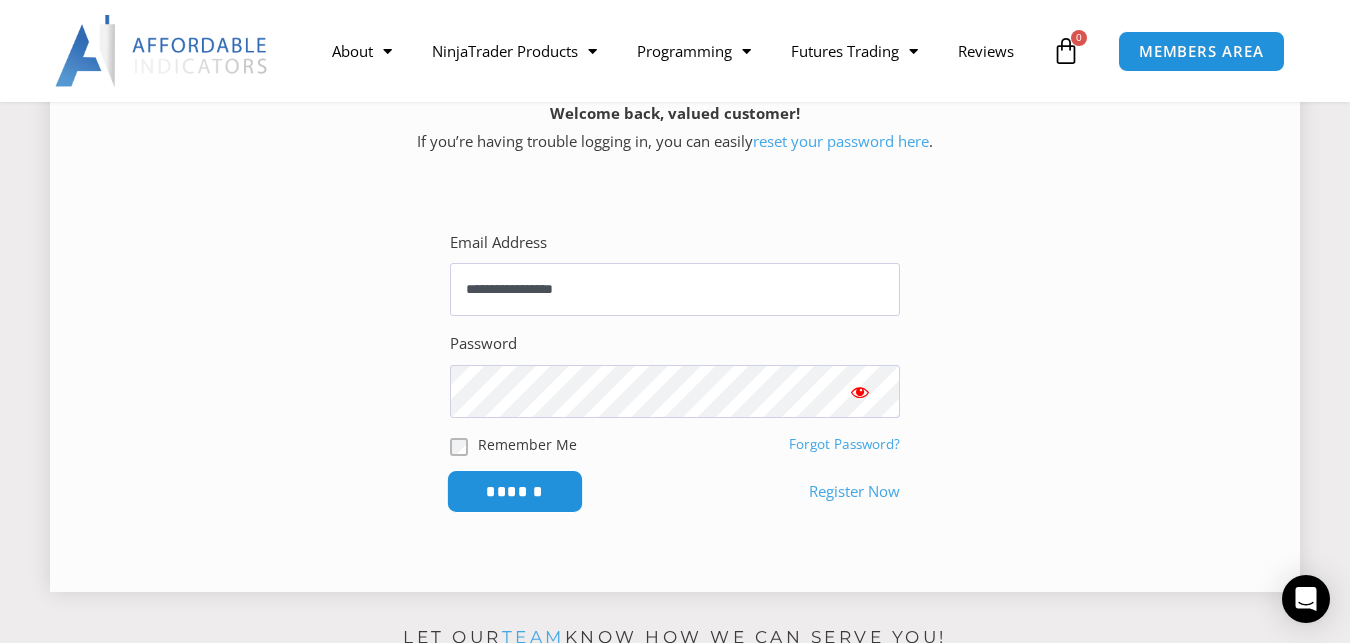 click on "******" at bounding box center [515, 491] 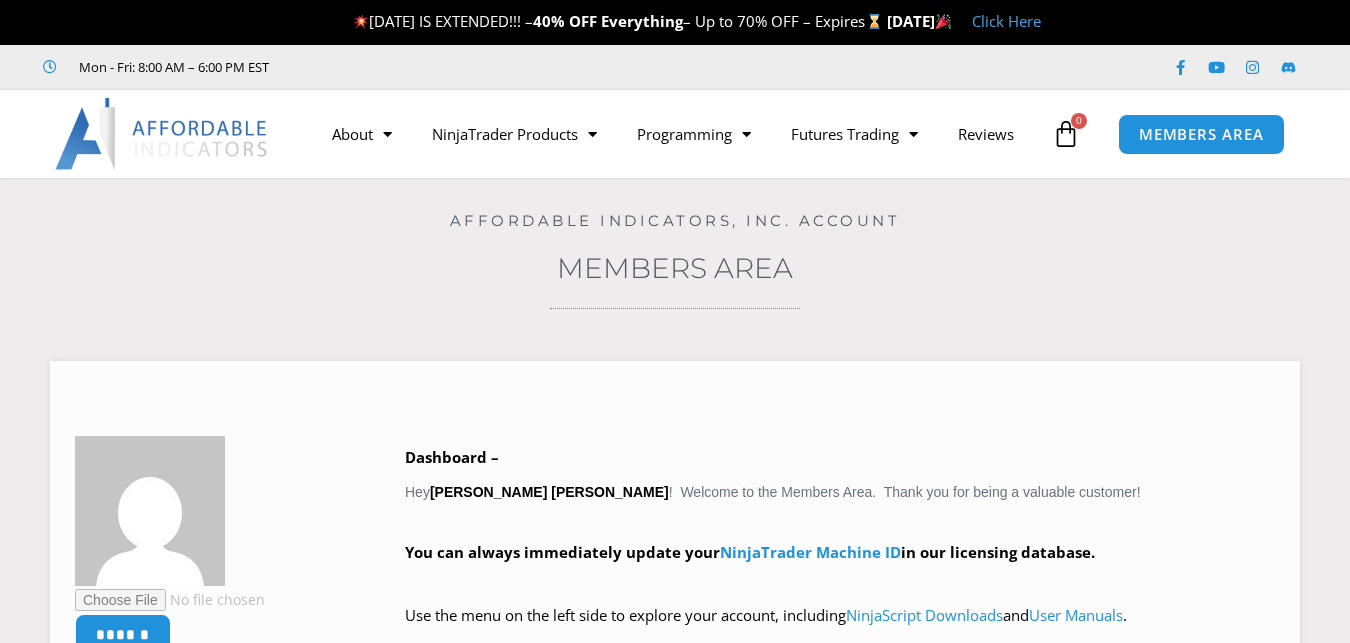 scroll, scrollTop: 0, scrollLeft: 0, axis: both 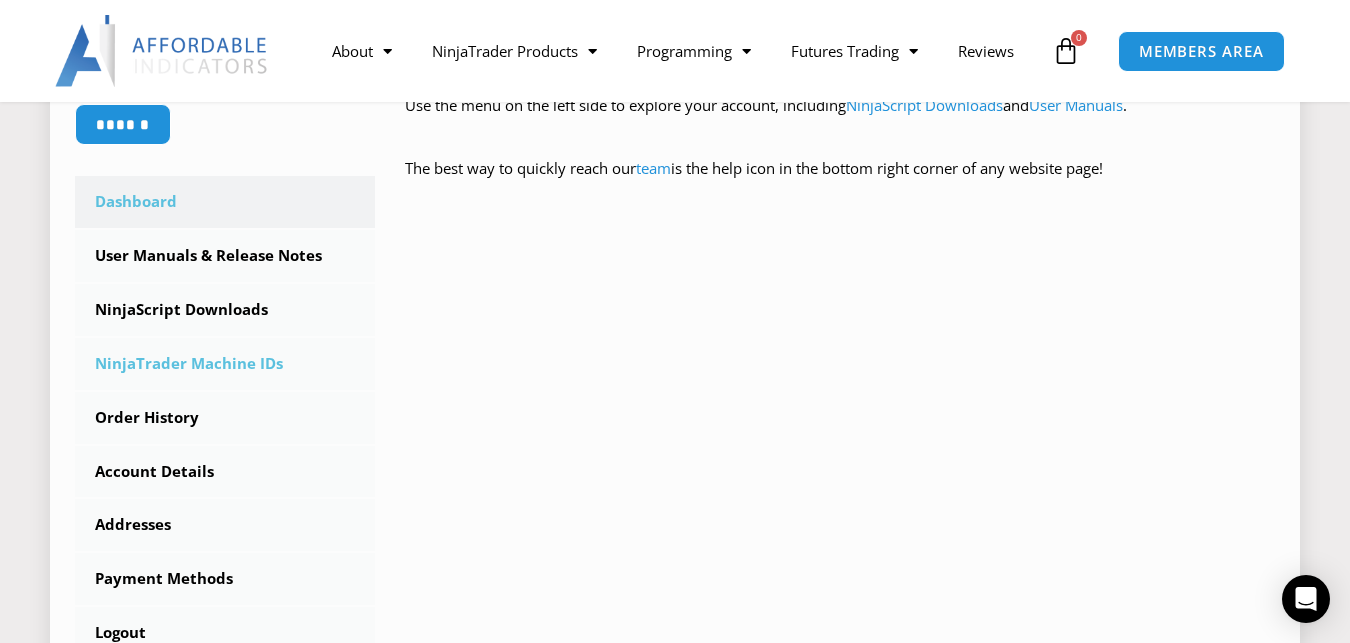 click on "NinjaTrader Machine IDs" at bounding box center [225, 364] 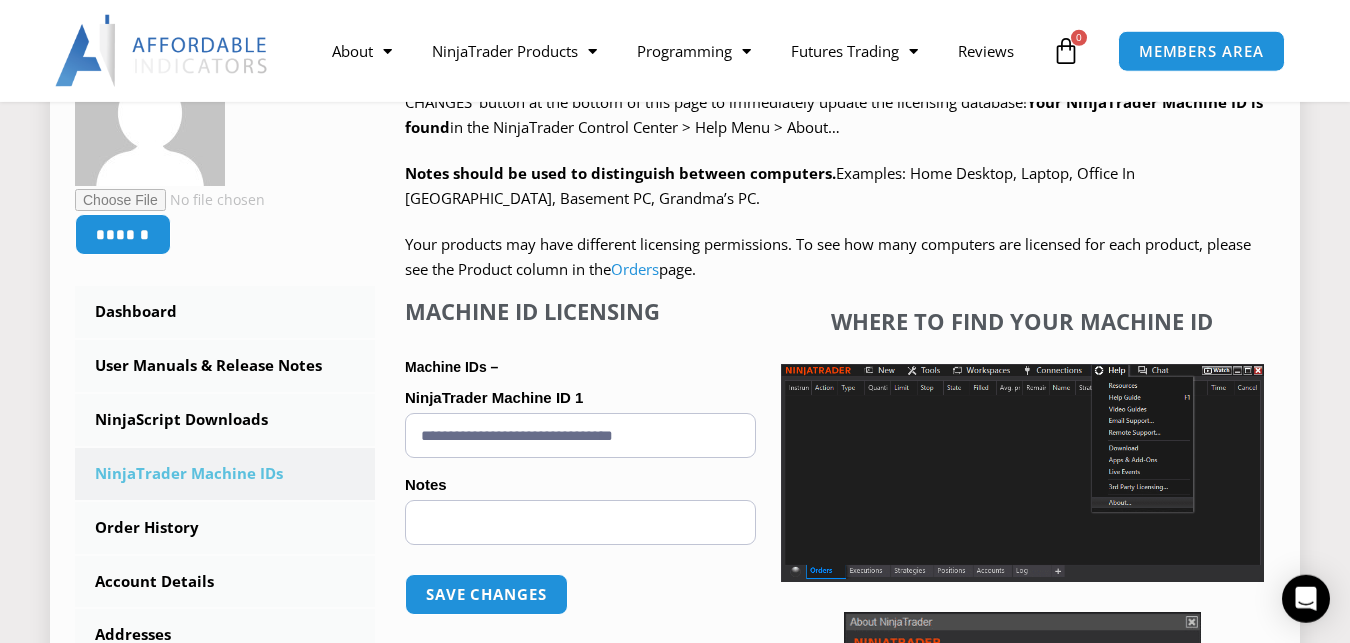 scroll, scrollTop: 408, scrollLeft: 0, axis: vertical 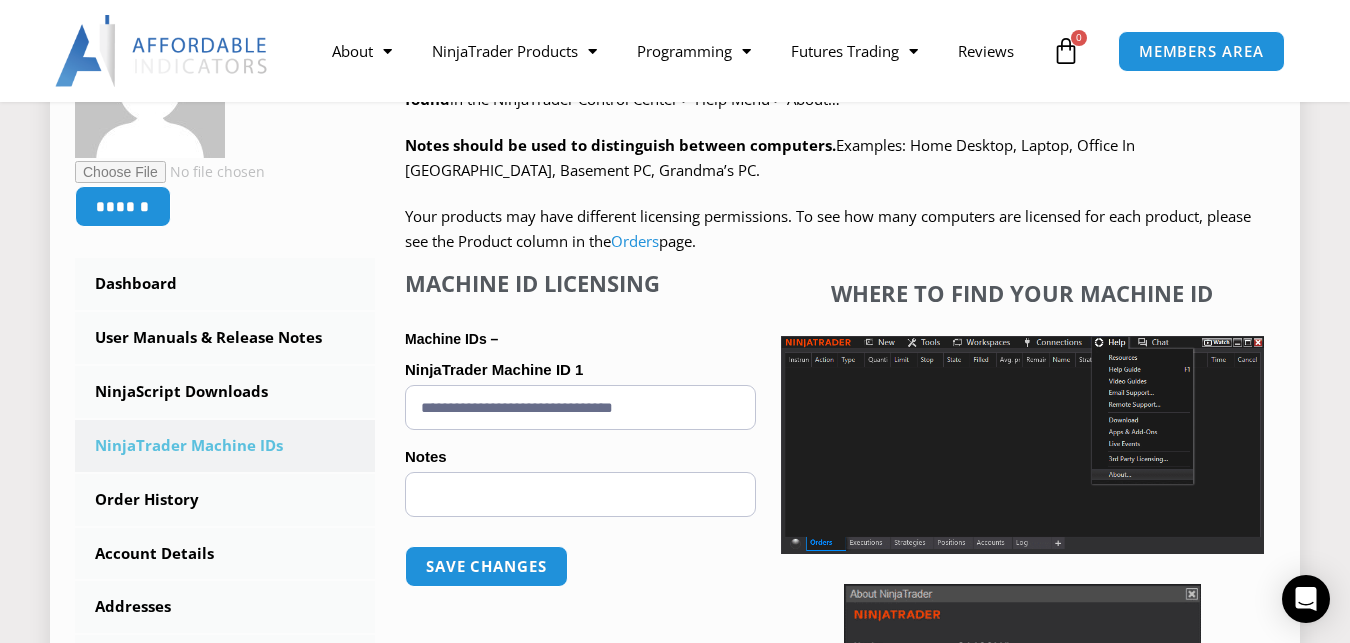 click on "**********" at bounding box center [580, 407] 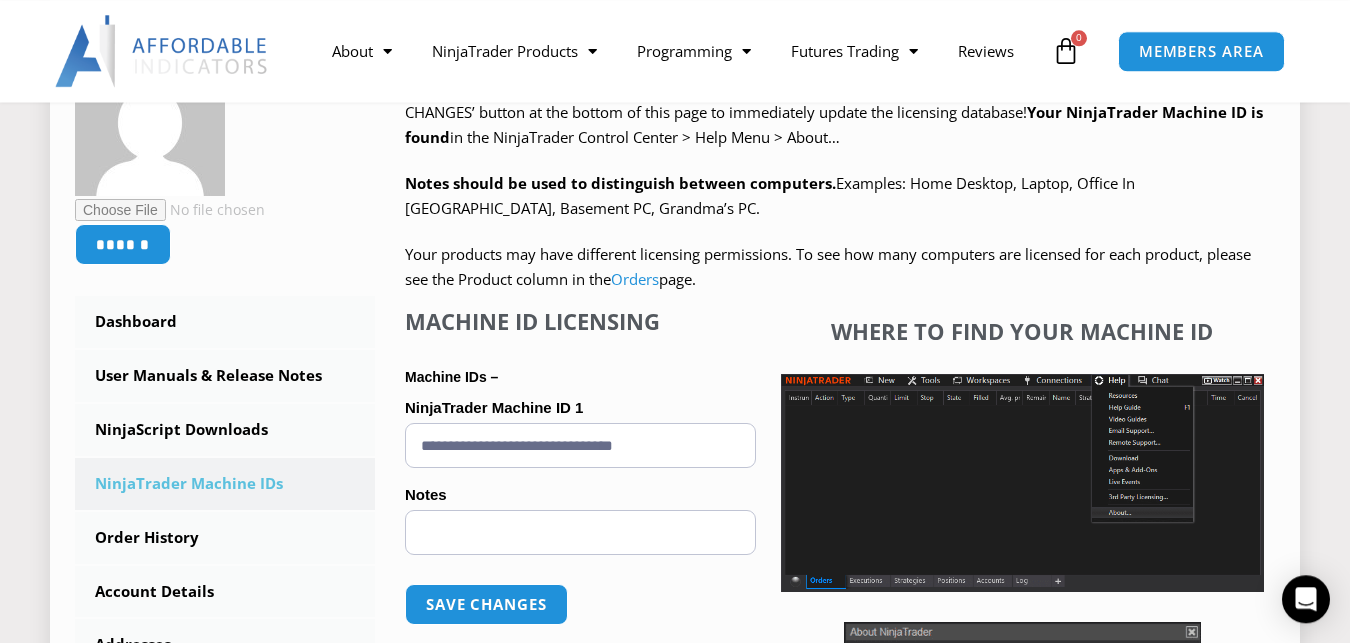 scroll, scrollTop: 408, scrollLeft: 0, axis: vertical 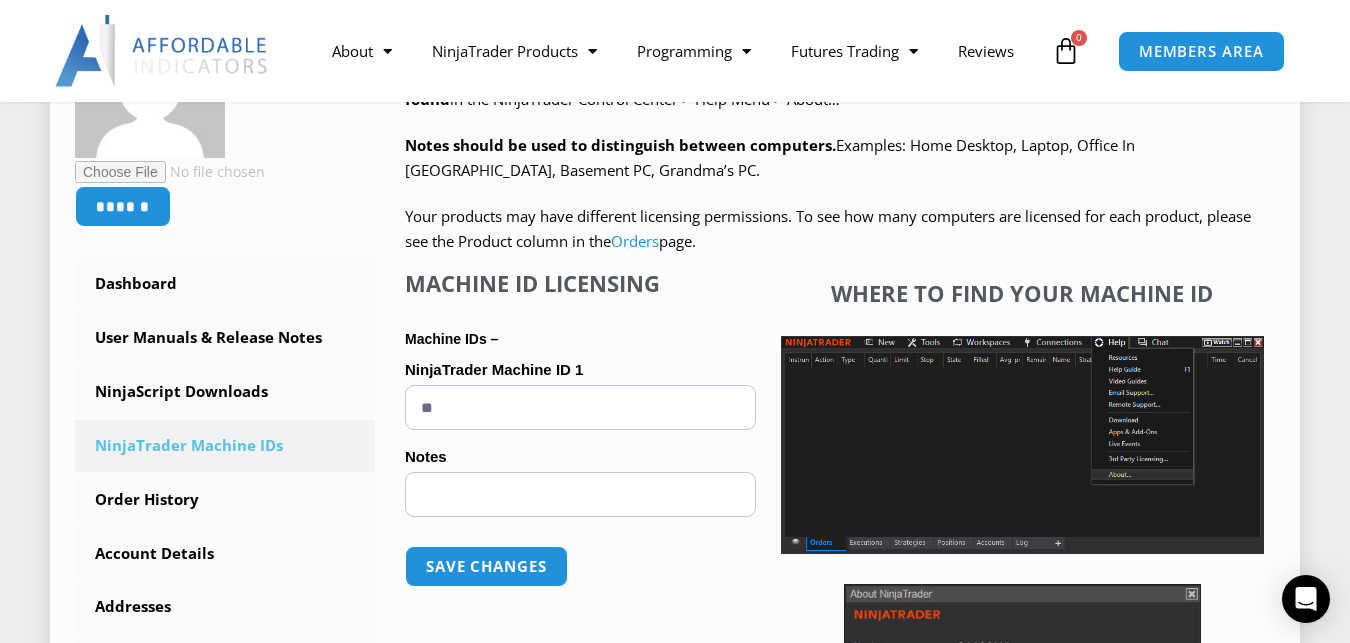 type on "*" 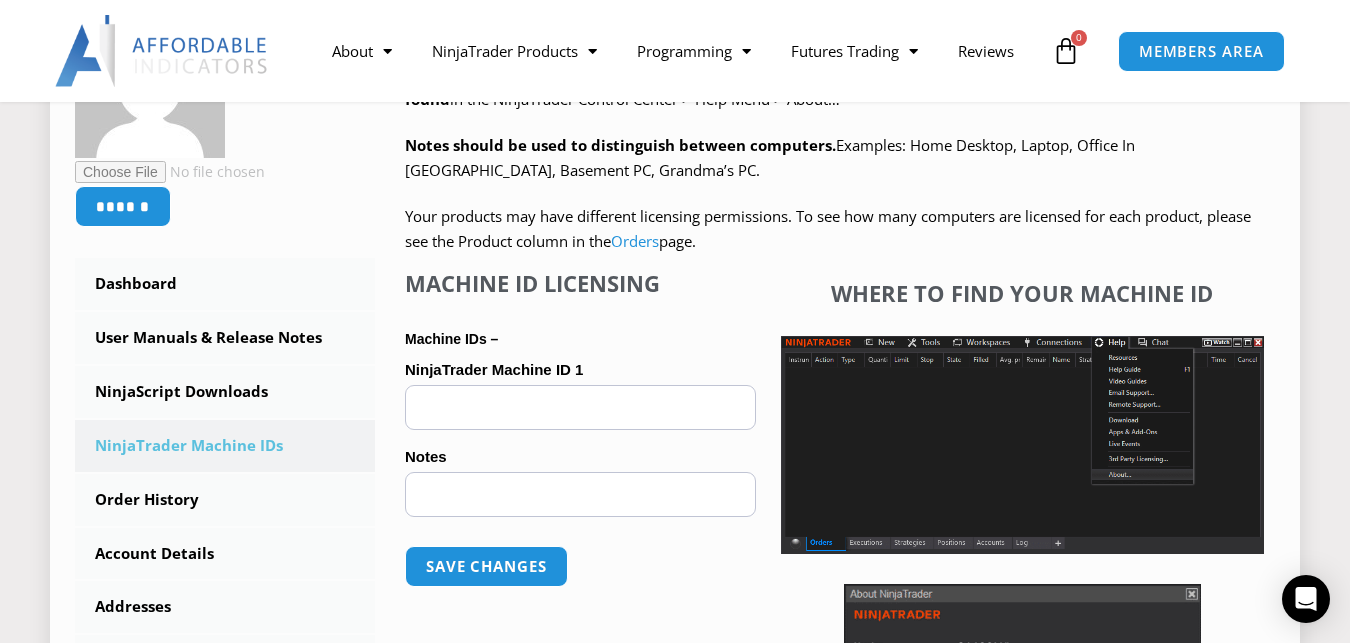 paste on "**********" 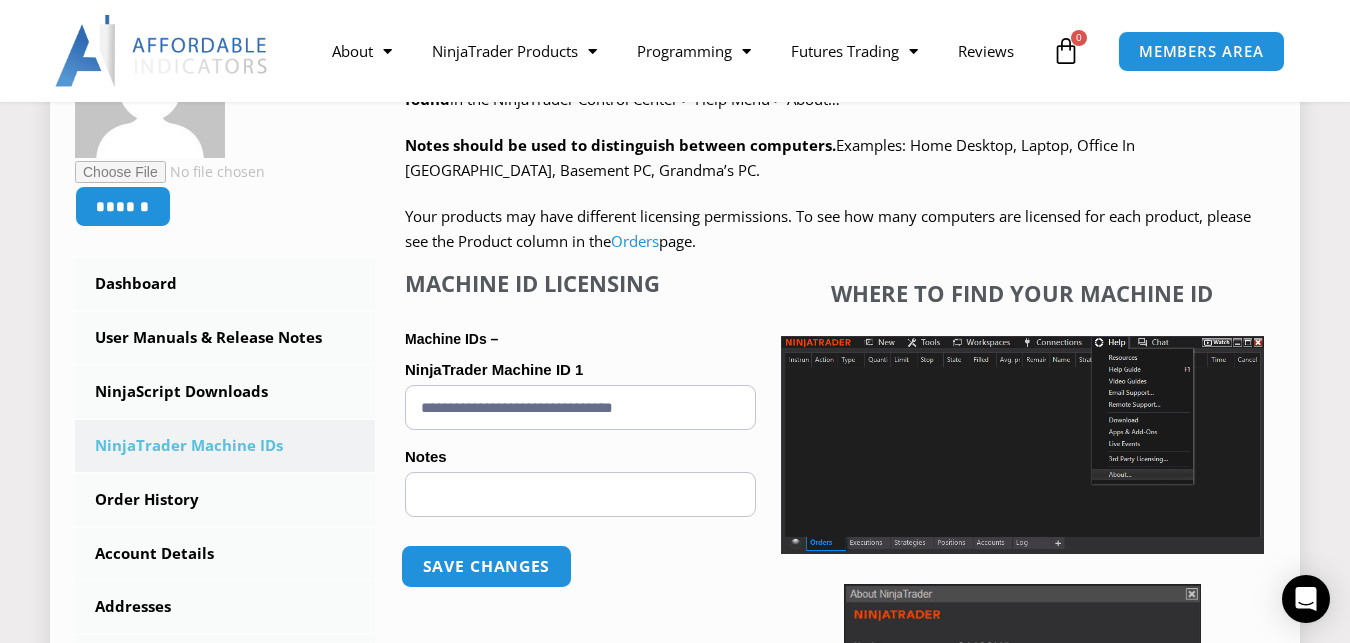 type on "**********" 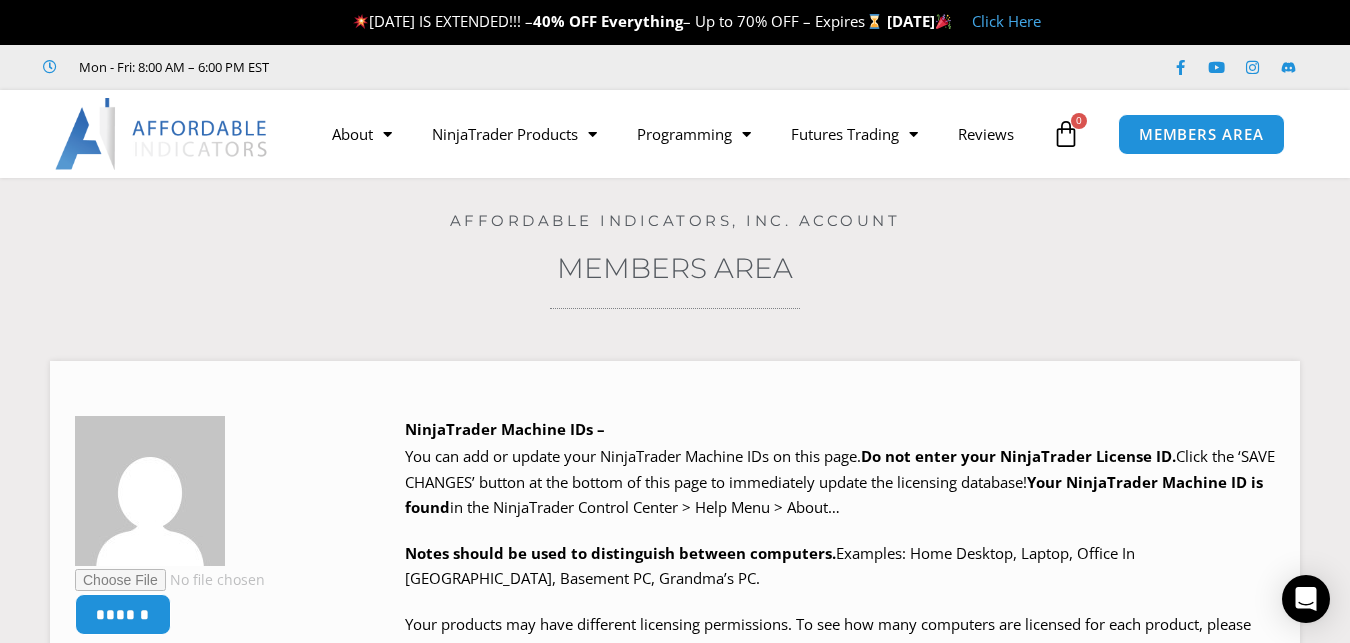 scroll, scrollTop: 0, scrollLeft: 0, axis: both 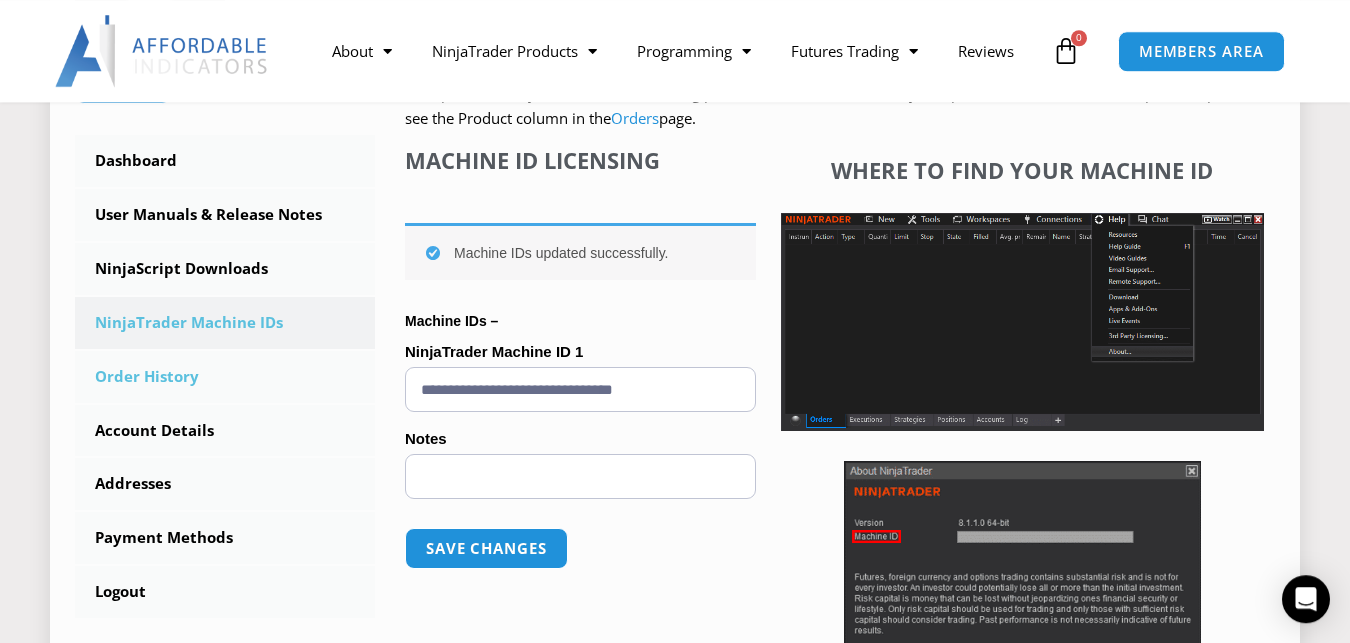 click on "Order History" at bounding box center (225, 377) 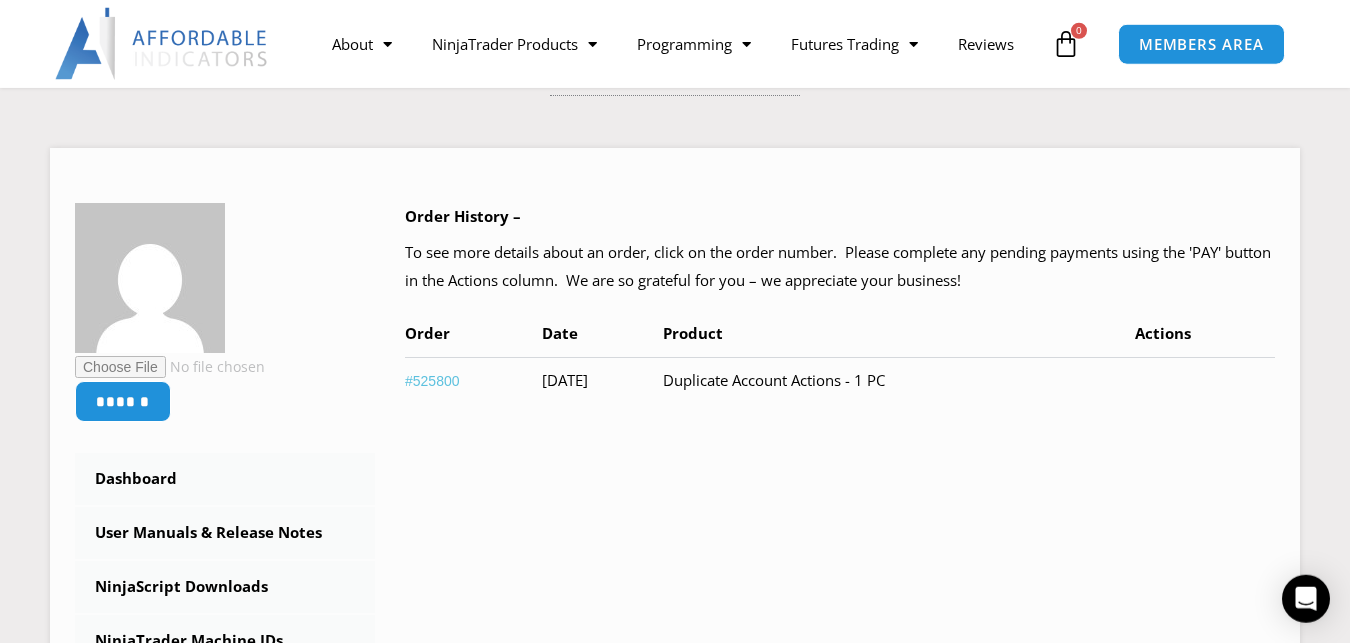scroll, scrollTop: 242, scrollLeft: 0, axis: vertical 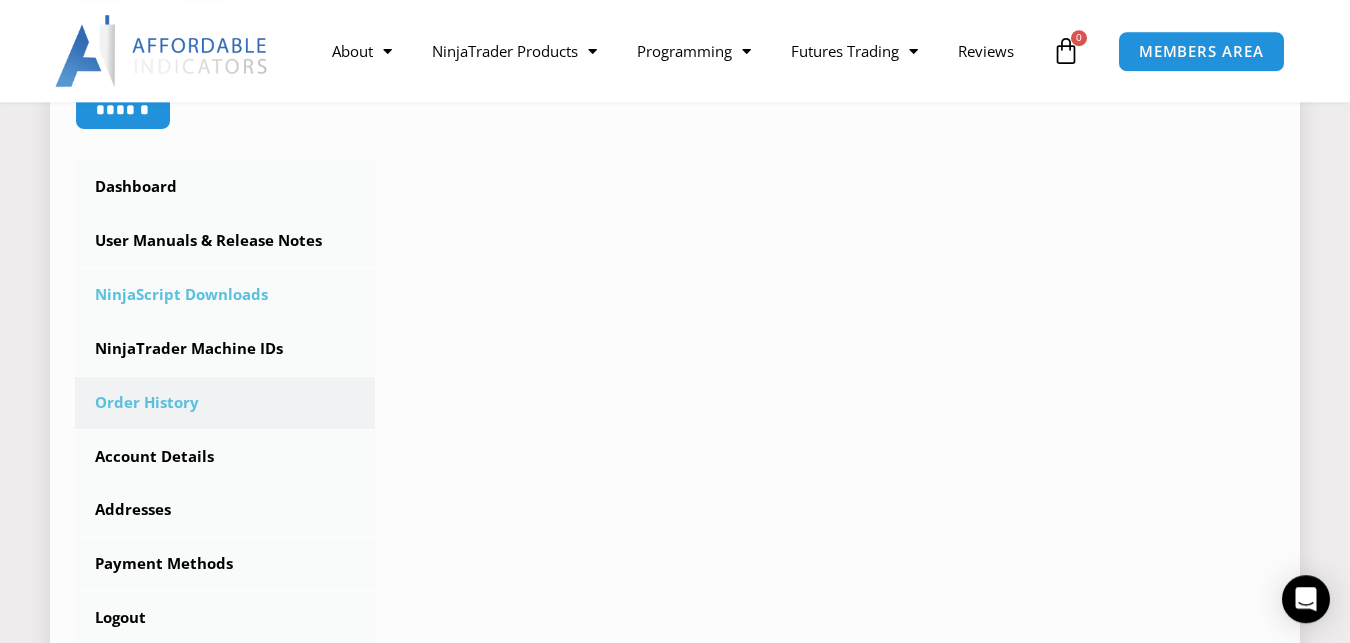 click on "NinjaScript Downloads" at bounding box center (225, 295) 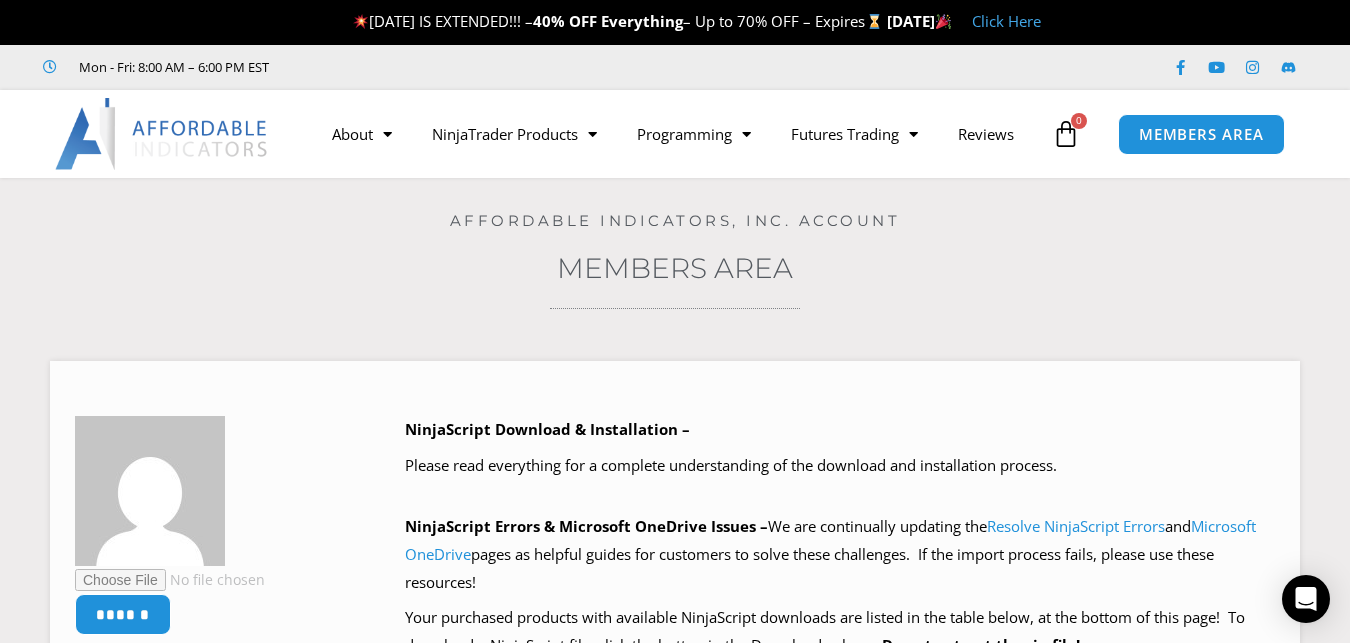 scroll, scrollTop: 0, scrollLeft: 0, axis: both 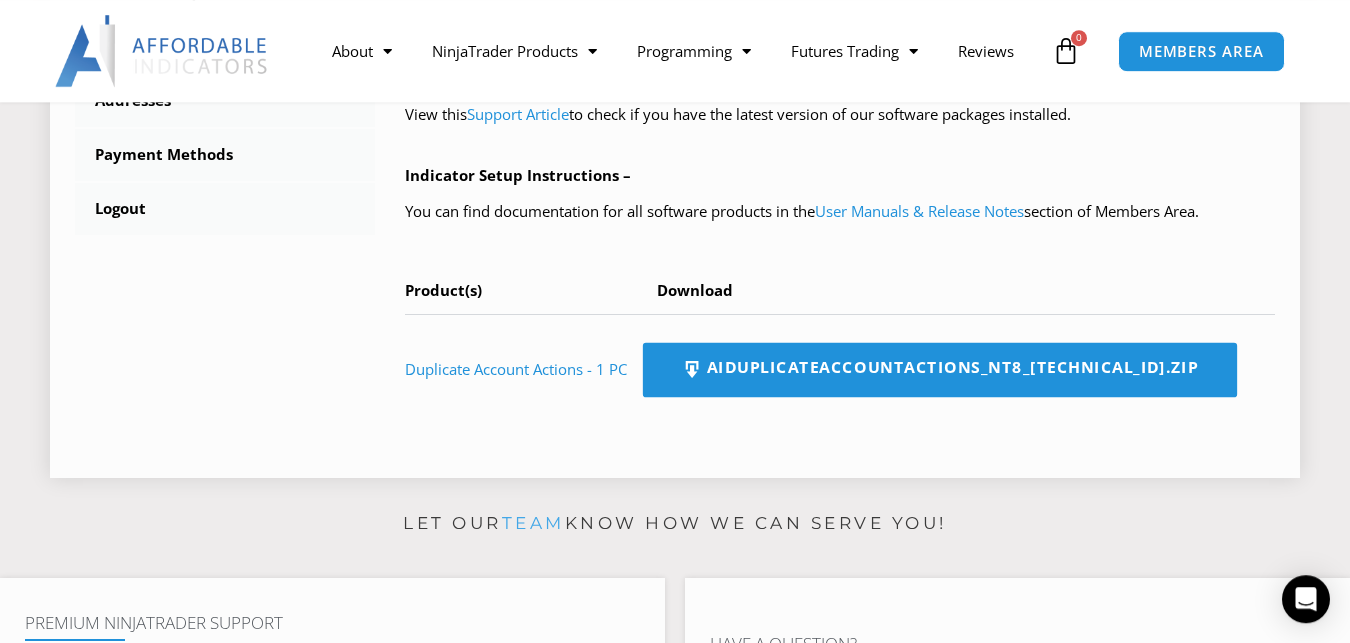 click on "AIDuplicateAccountActions_NT8_[TECHNICAL_ID].zip" at bounding box center [940, 370] 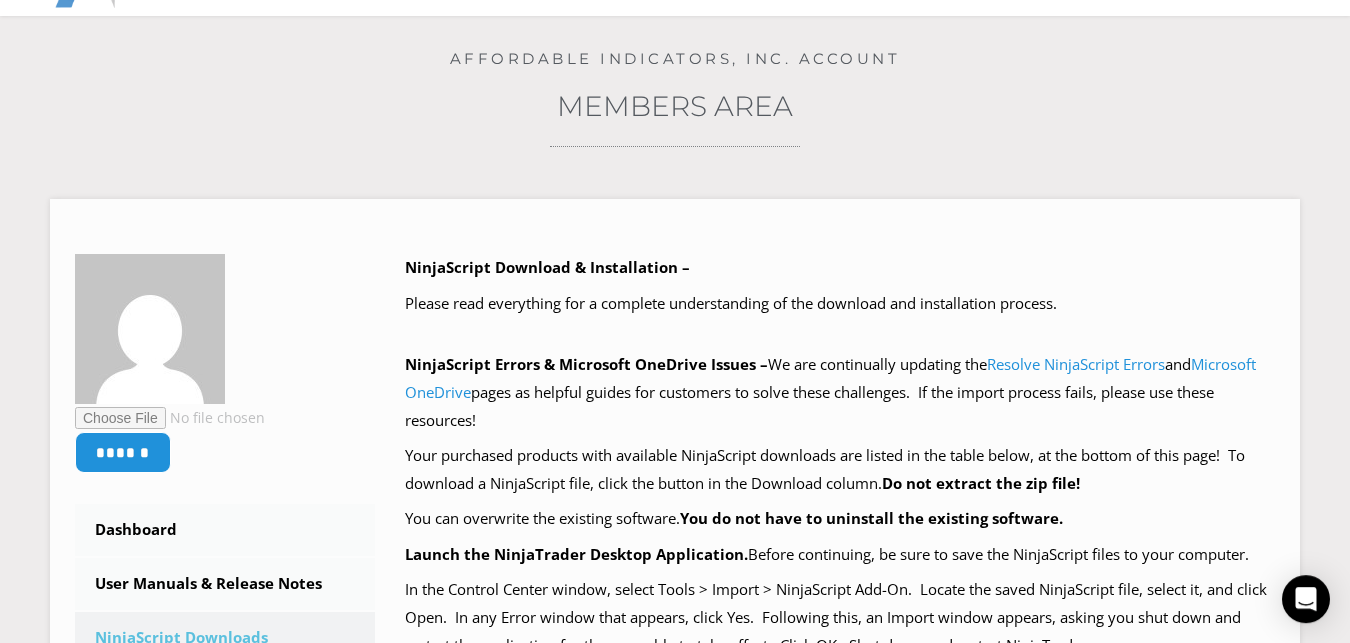 scroll, scrollTop: 0, scrollLeft: 0, axis: both 